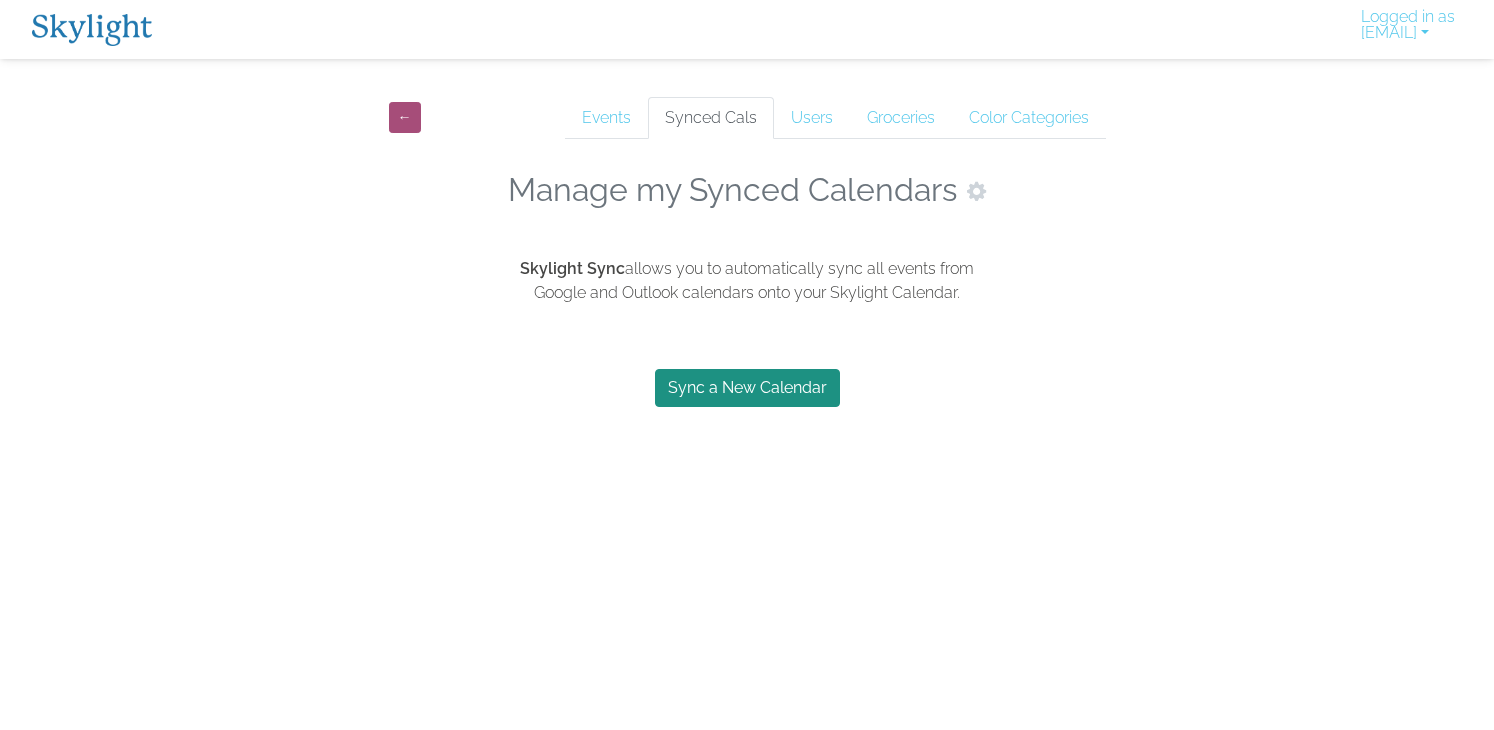 scroll, scrollTop: 0, scrollLeft: 0, axis: both 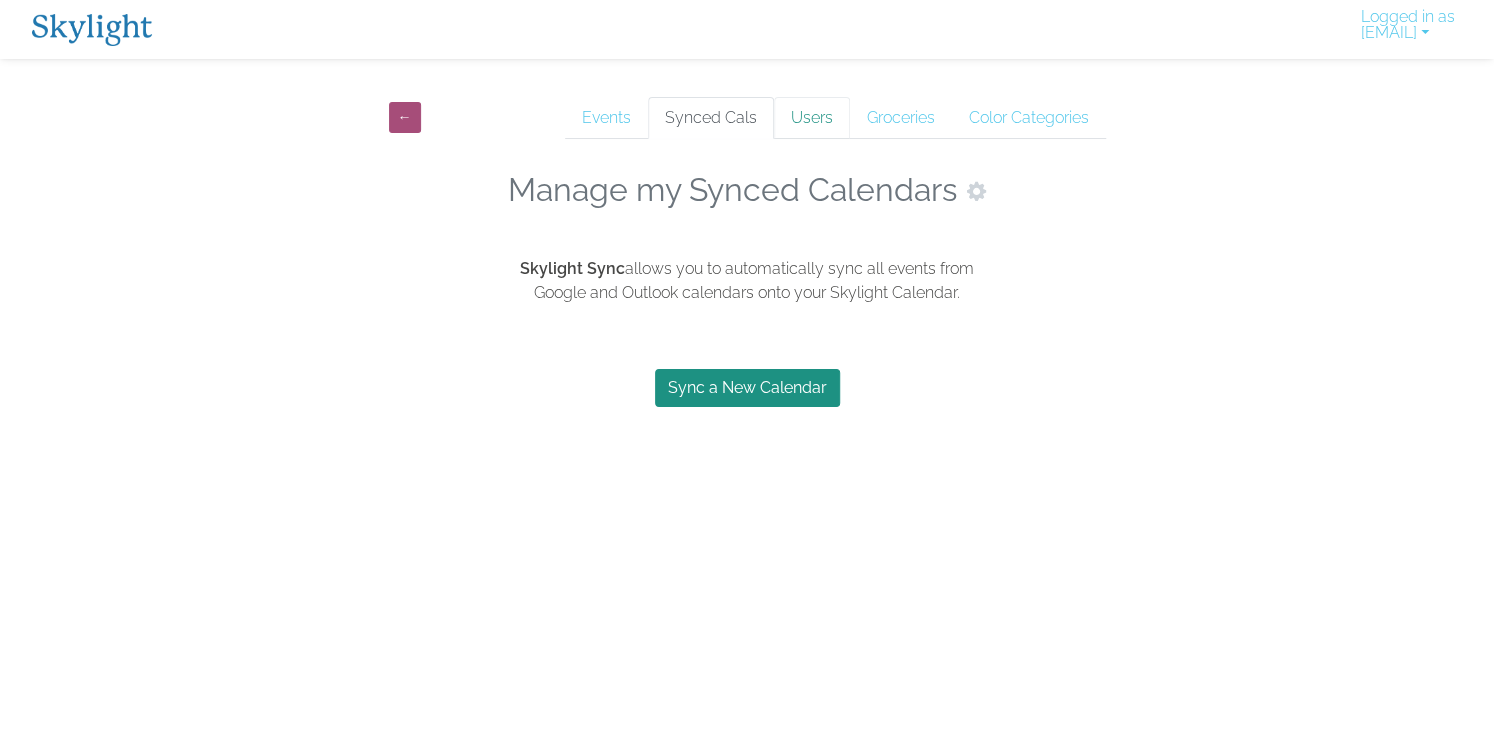 click on "Users" at bounding box center (812, 118) 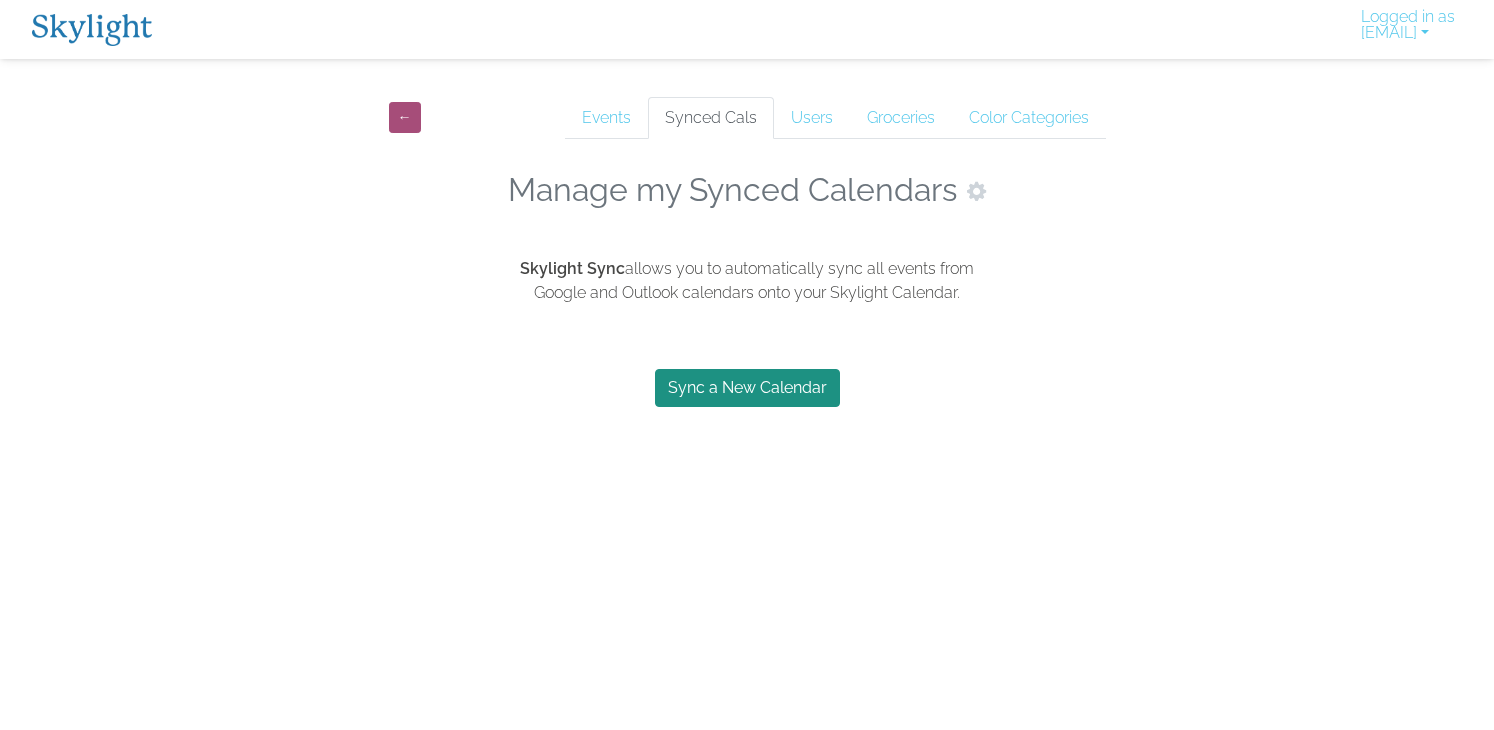 scroll, scrollTop: 0, scrollLeft: 0, axis: both 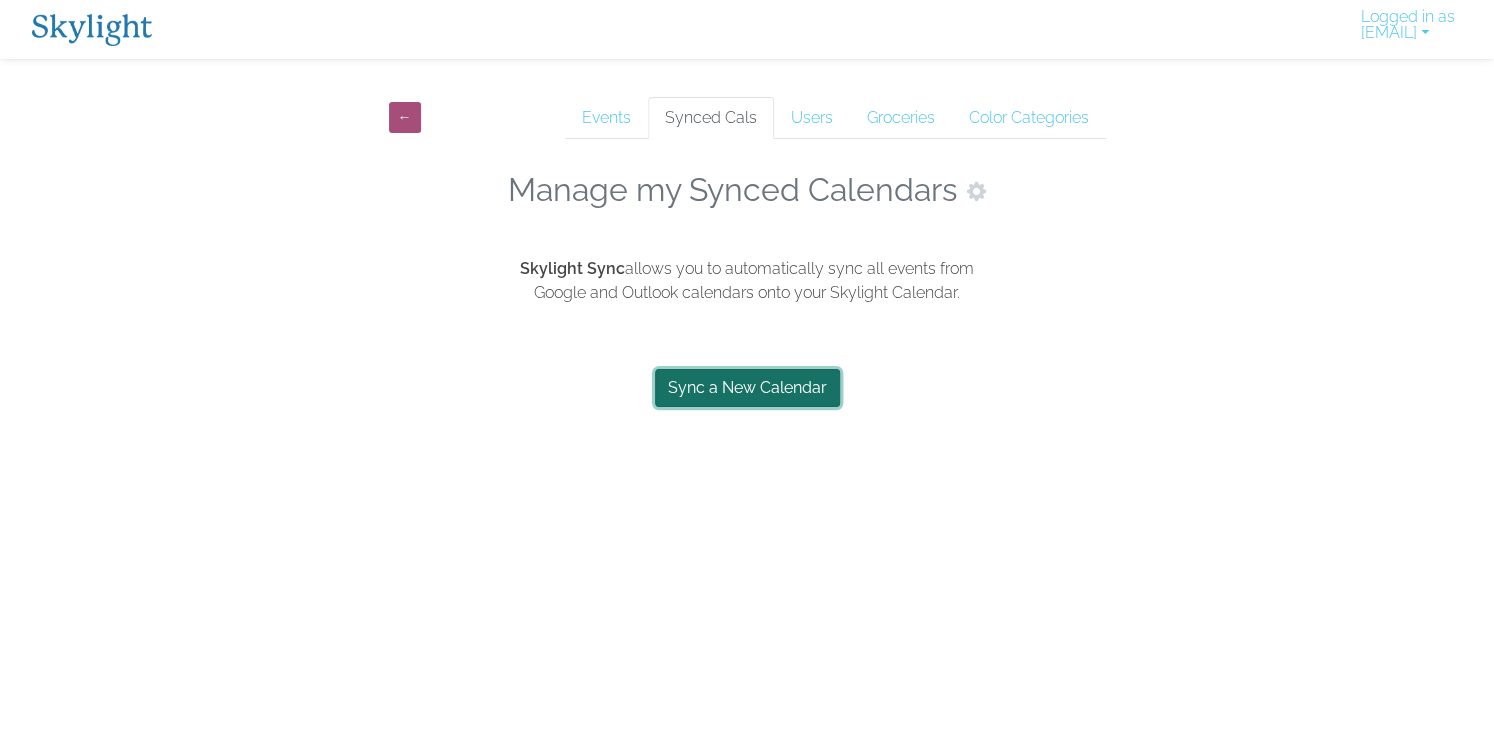 click on "Sync a New Calendar" at bounding box center [747, 388] 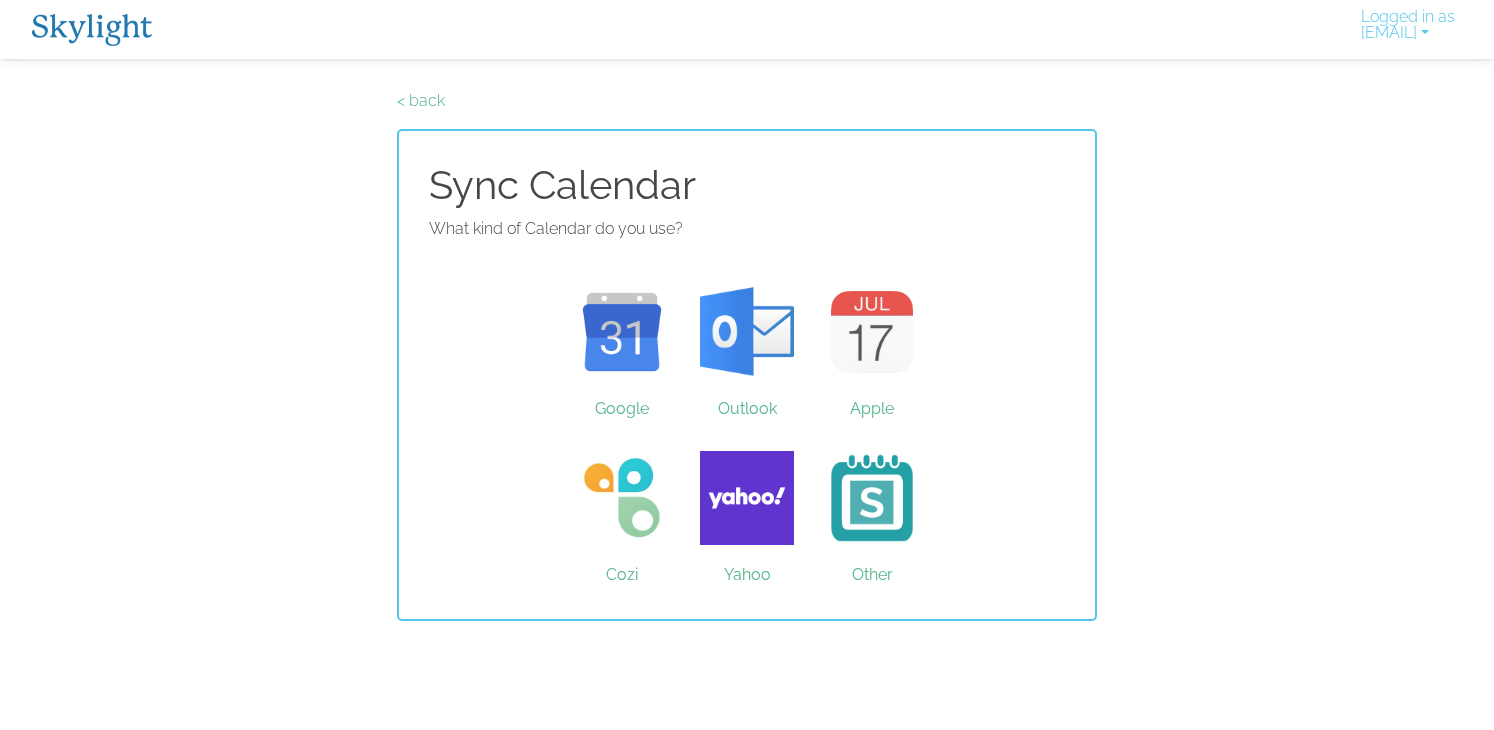 scroll, scrollTop: 0, scrollLeft: 0, axis: both 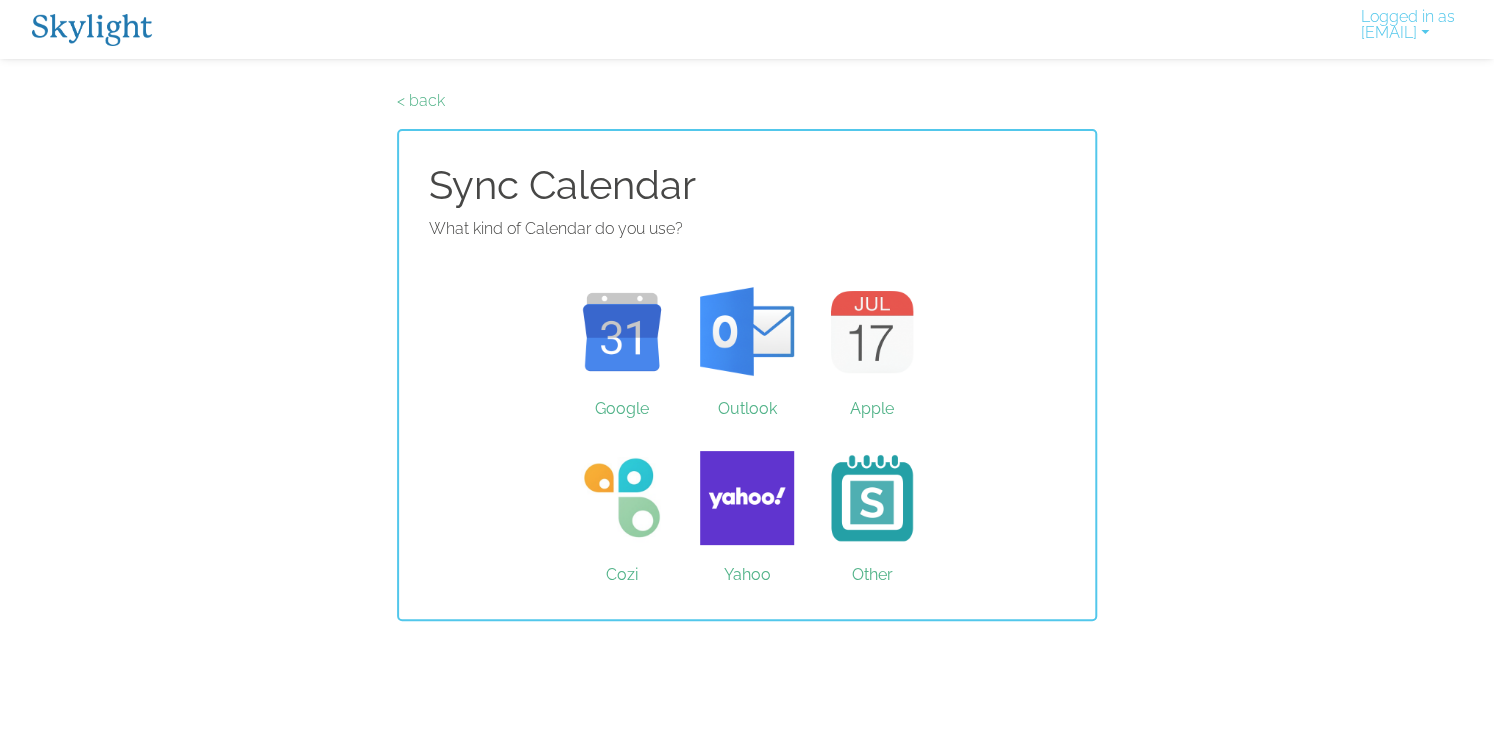 click on "Sync Calendar What kind of Calendar do you use? Google Outlook Apple Cozi Yahoo Other" at bounding box center [747, 375] 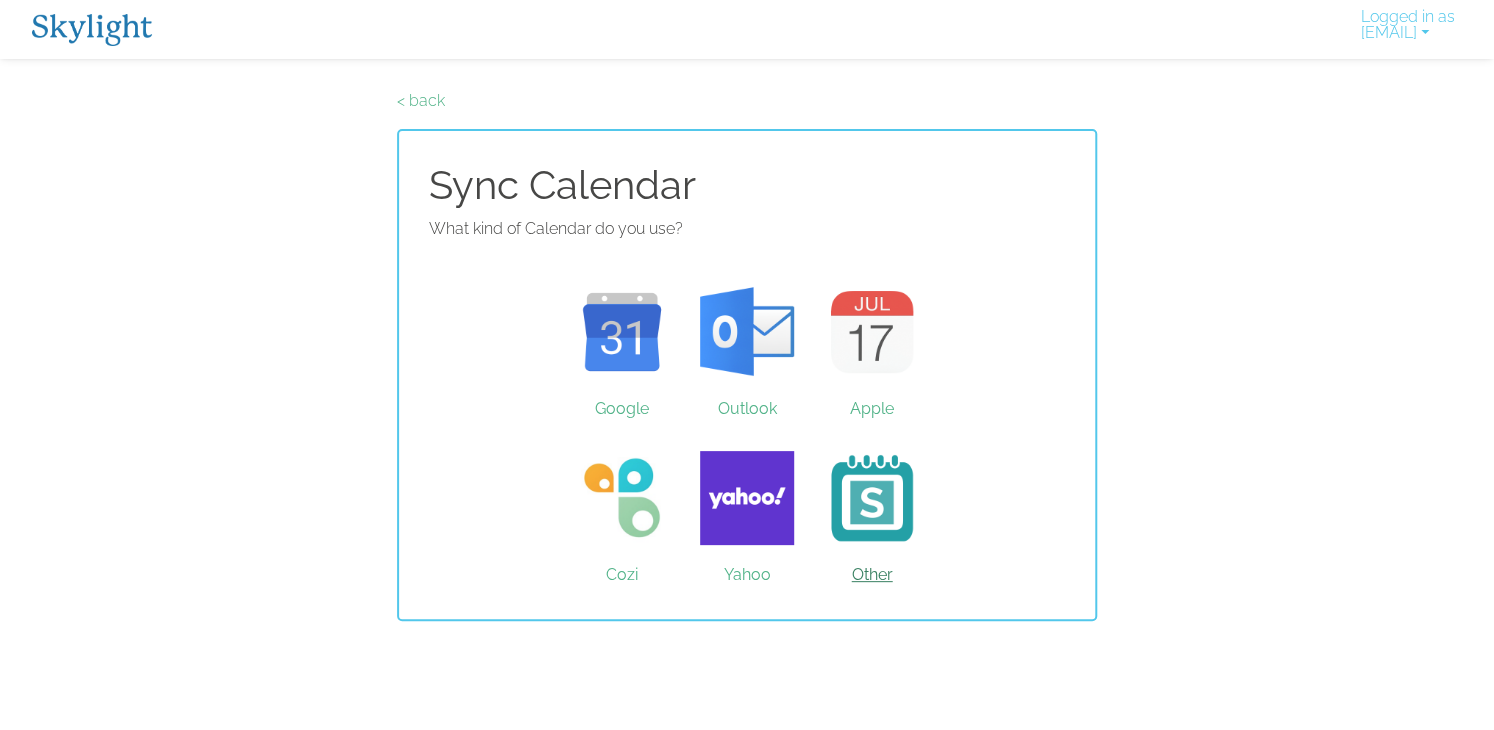 click on "Other" at bounding box center [872, 498] 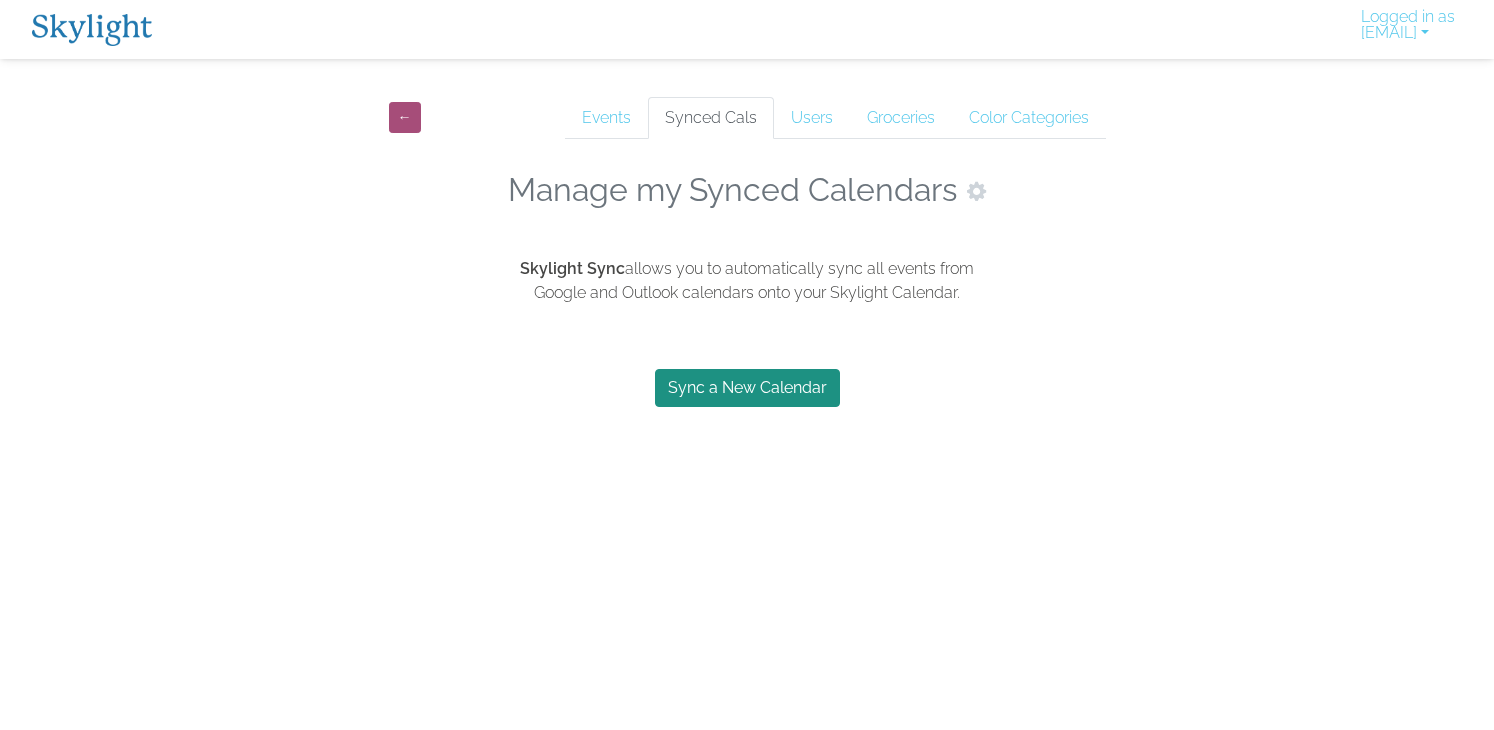 scroll, scrollTop: 0, scrollLeft: 0, axis: both 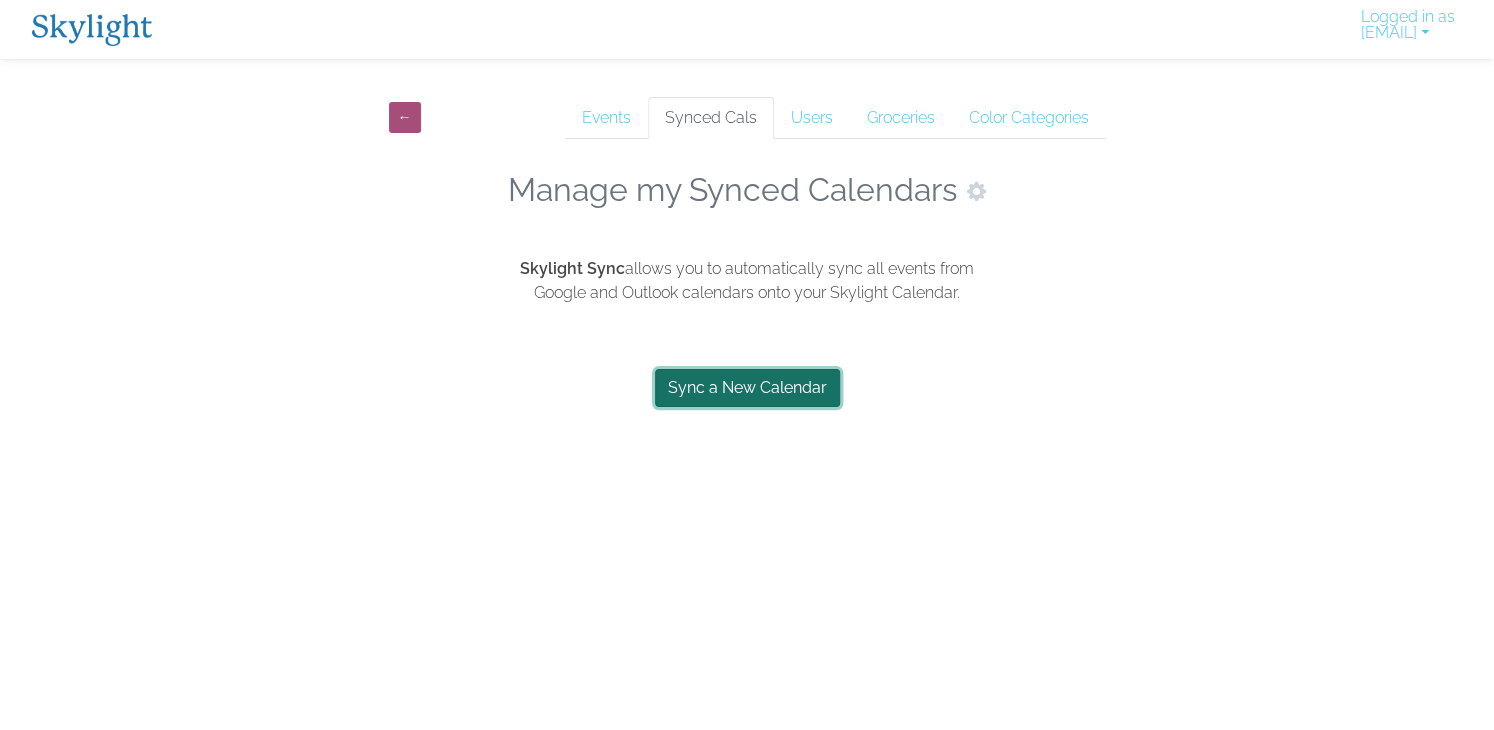 click on "Sync a New Calendar" at bounding box center [747, 388] 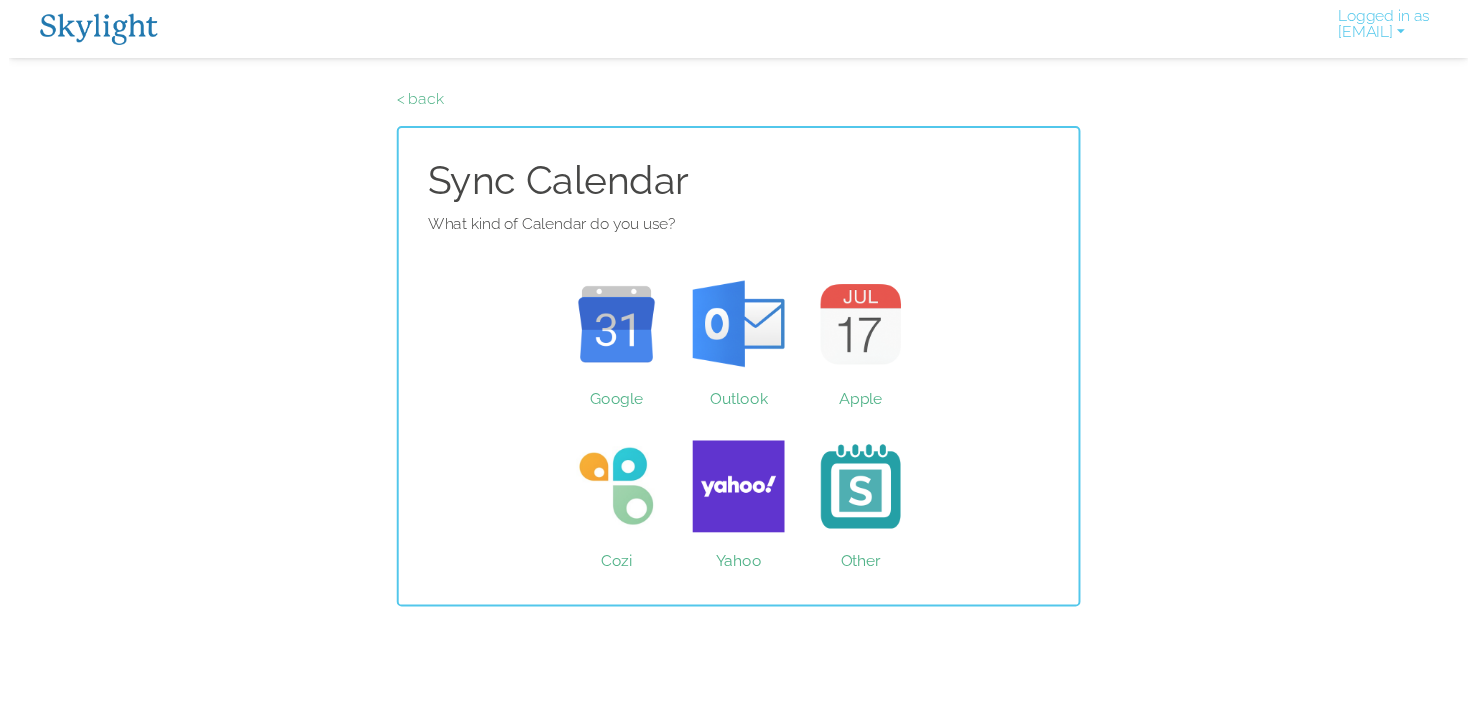 scroll, scrollTop: 0, scrollLeft: 0, axis: both 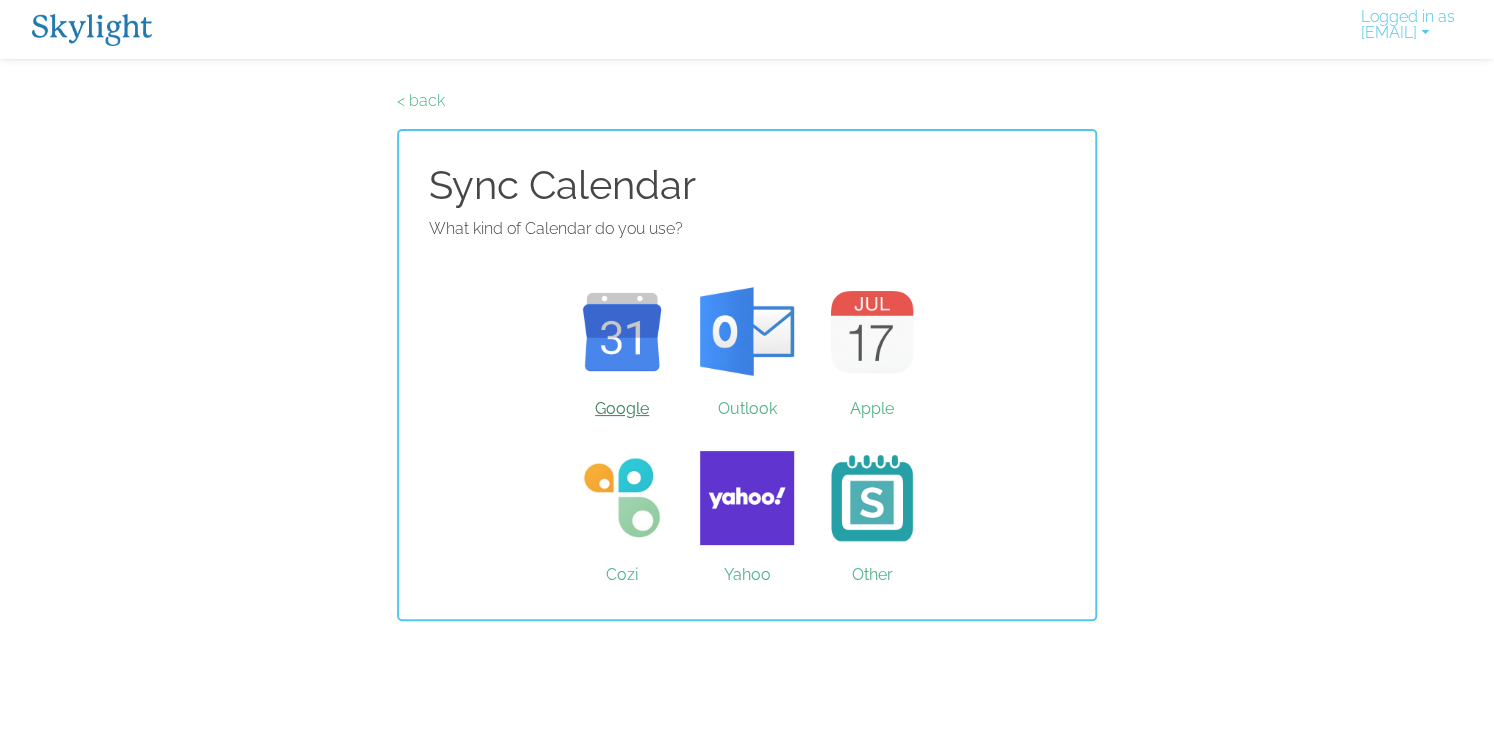 click on "Google" at bounding box center [622, 332] 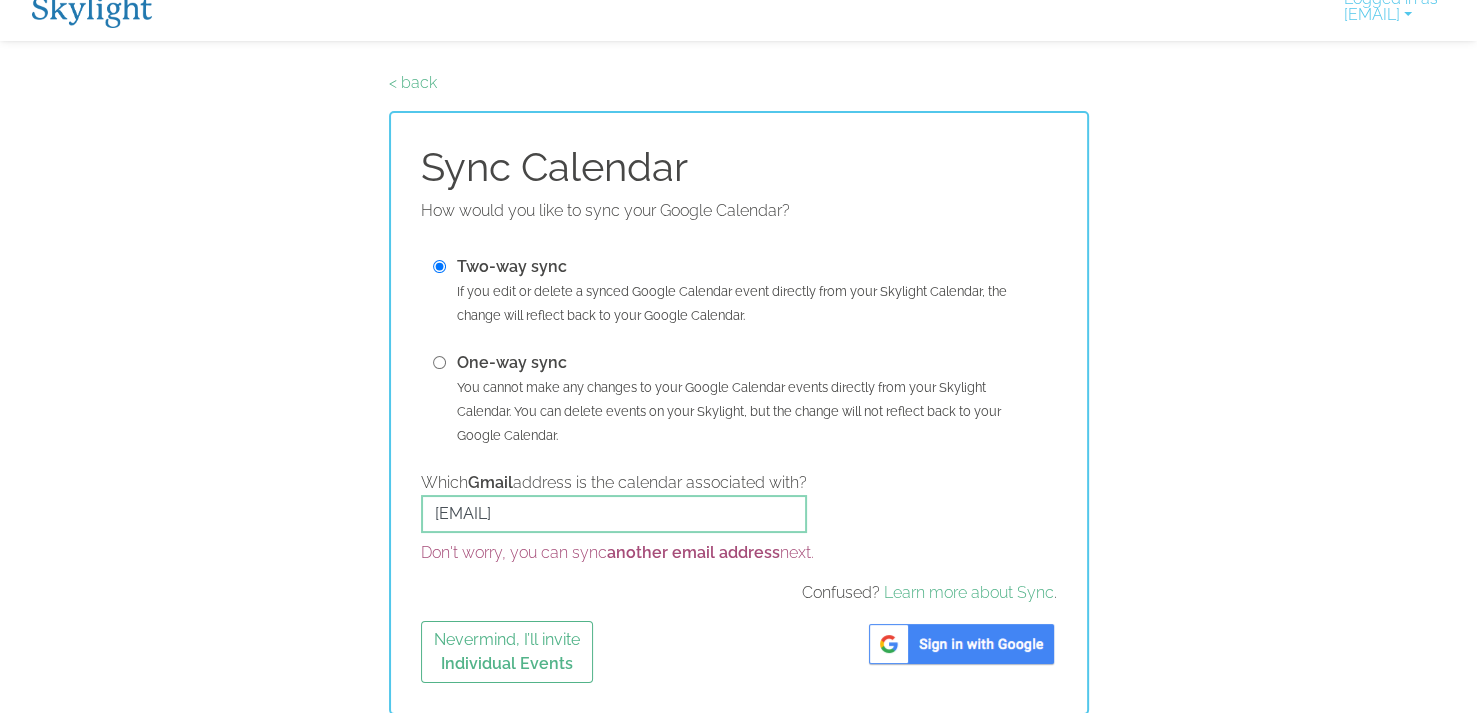 scroll, scrollTop: 0, scrollLeft: 0, axis: both 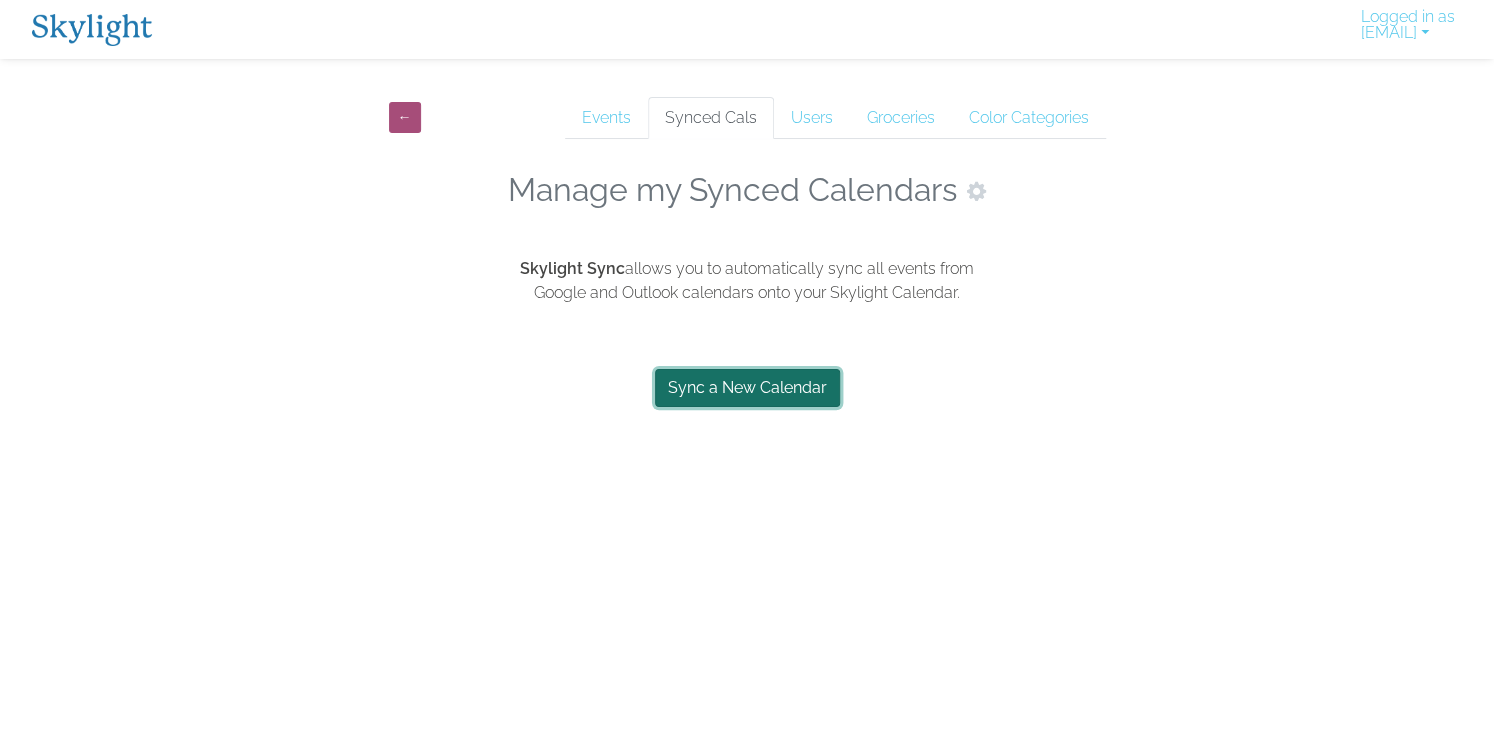 click on "Sync a New Calendar" at bounding box center [747, 388] 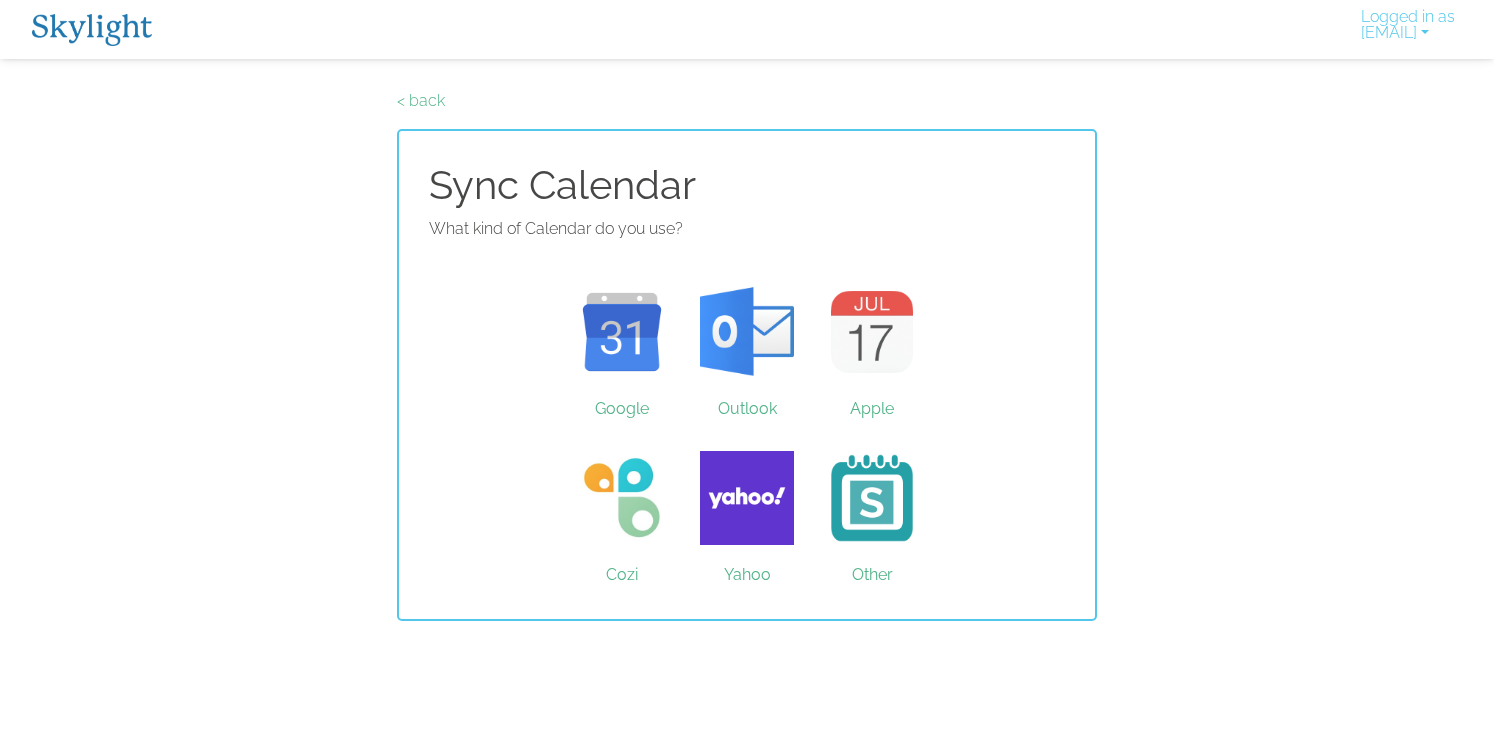 scroll, scrollTop: 0, scrollLeft: 0, axis: both 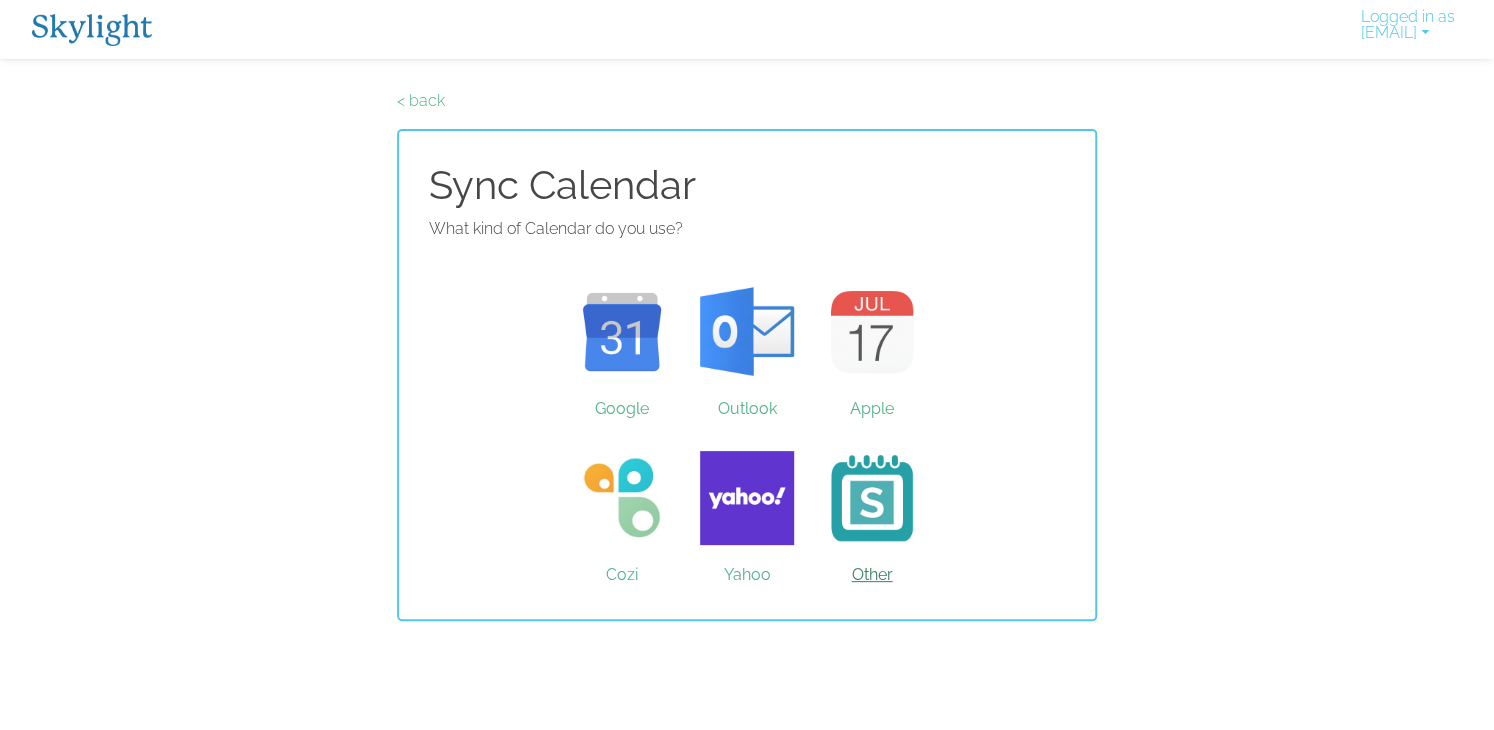 click on "Other" at bounding box center (872, 498) 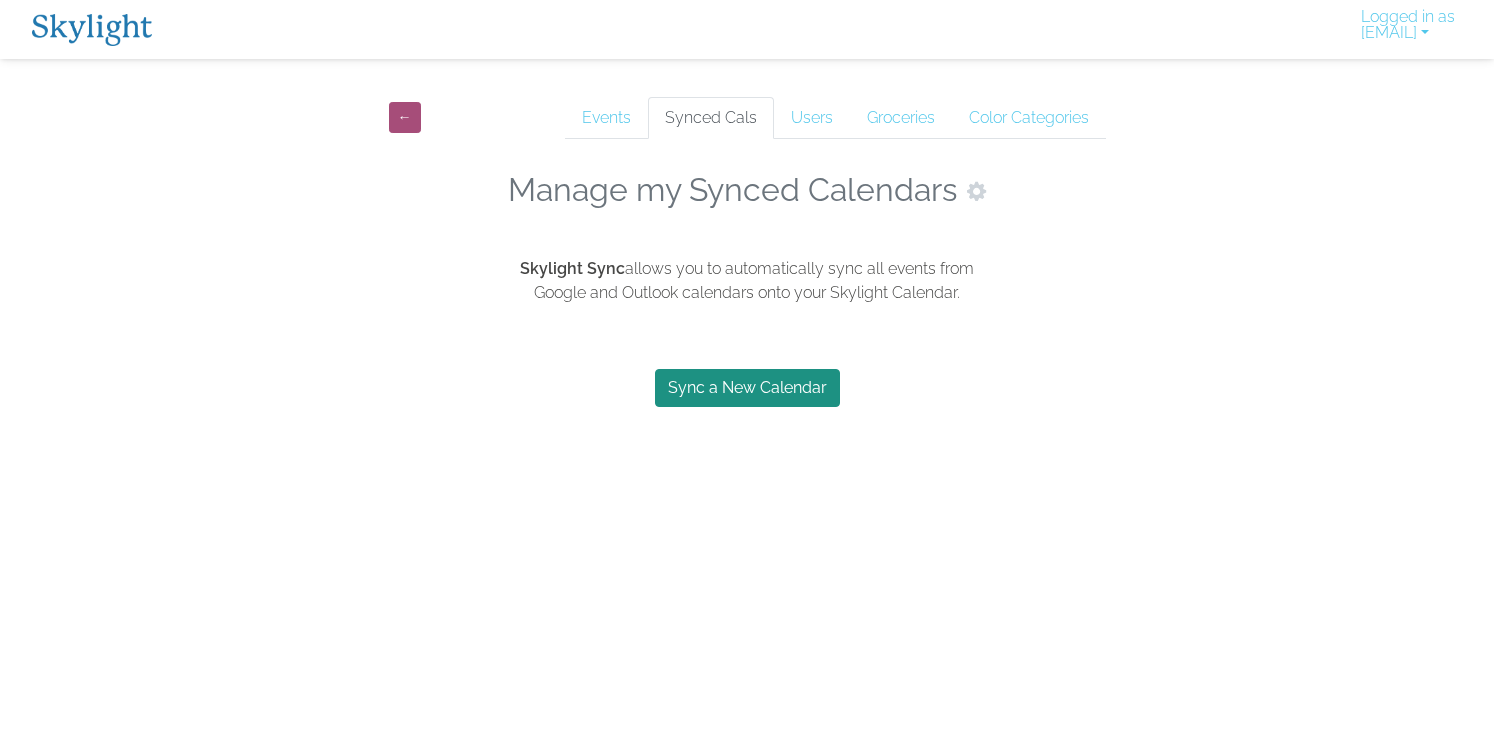 scroll, scrollTop: 0, scrollLeft: 0, axis: both 